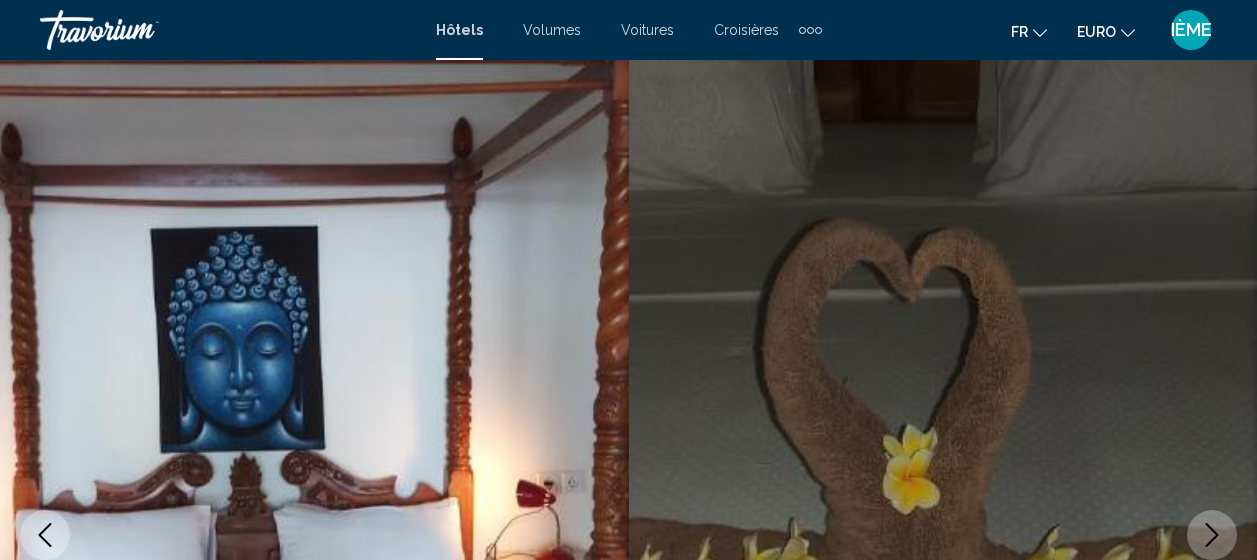 scroll, scrollTop: 631, scrollLeft: 0, axis: vertical 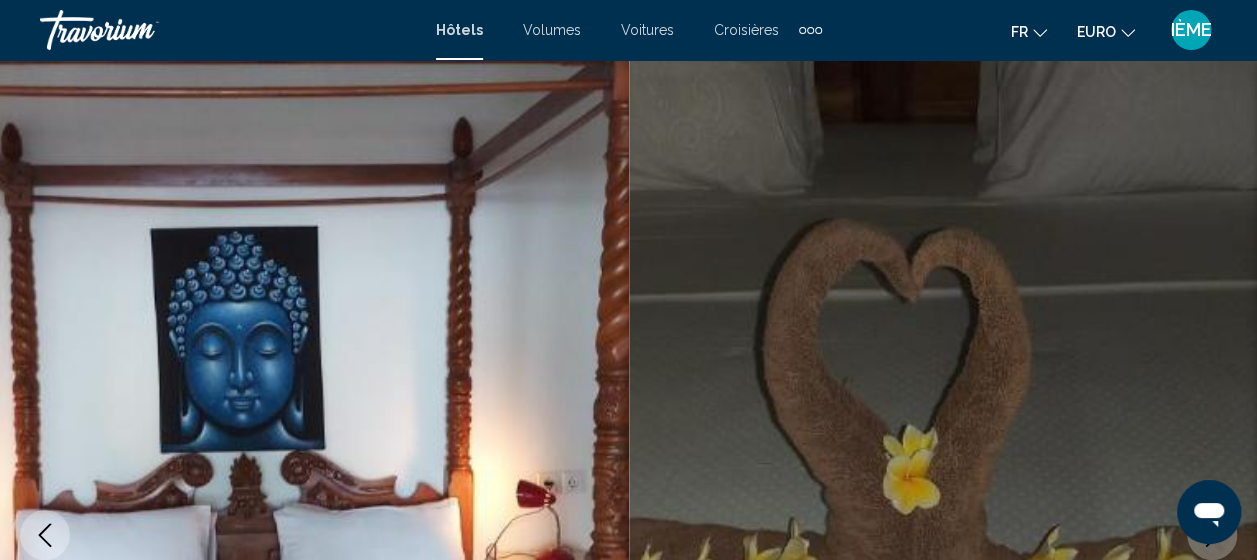 click on "Hôtels" at bounding box center (459, 30) 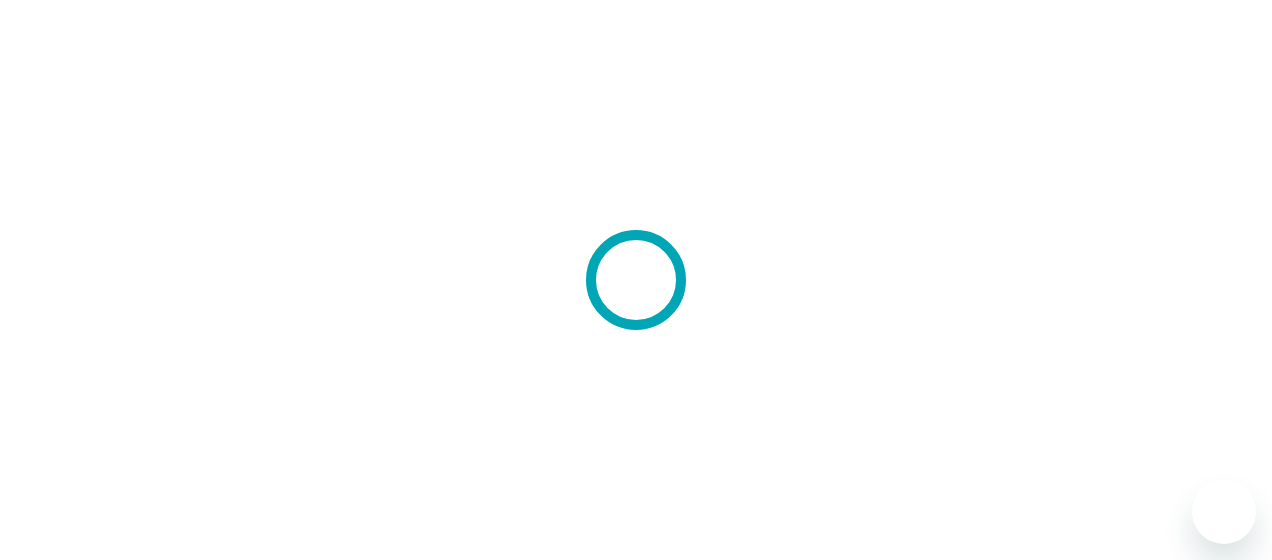 scroll, scrollTop: 0, scrollLeft: 0, axis: both 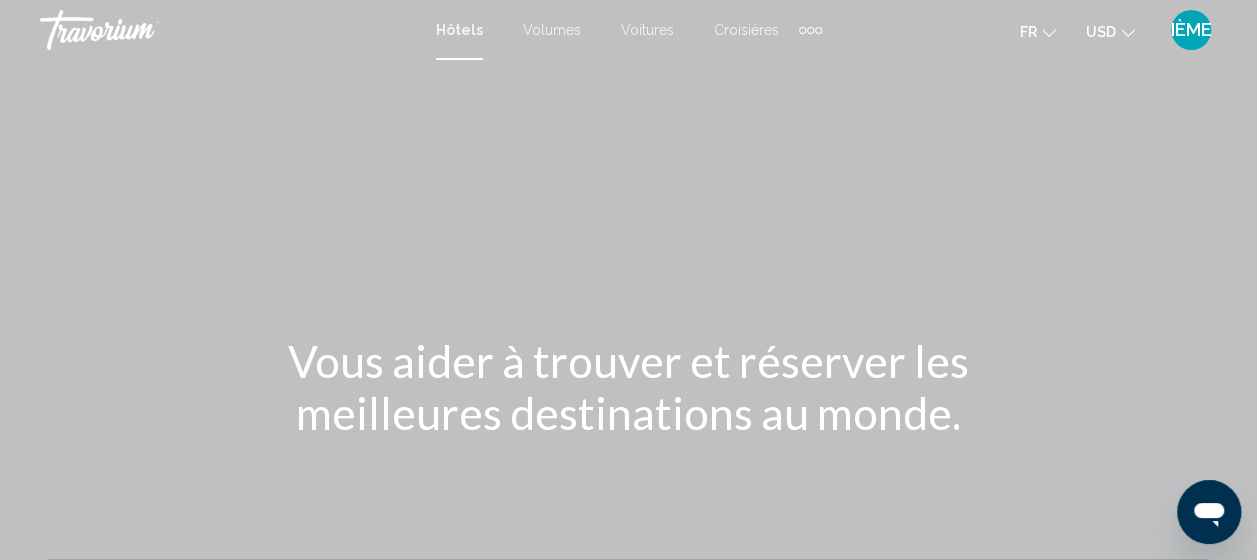click on "USD" 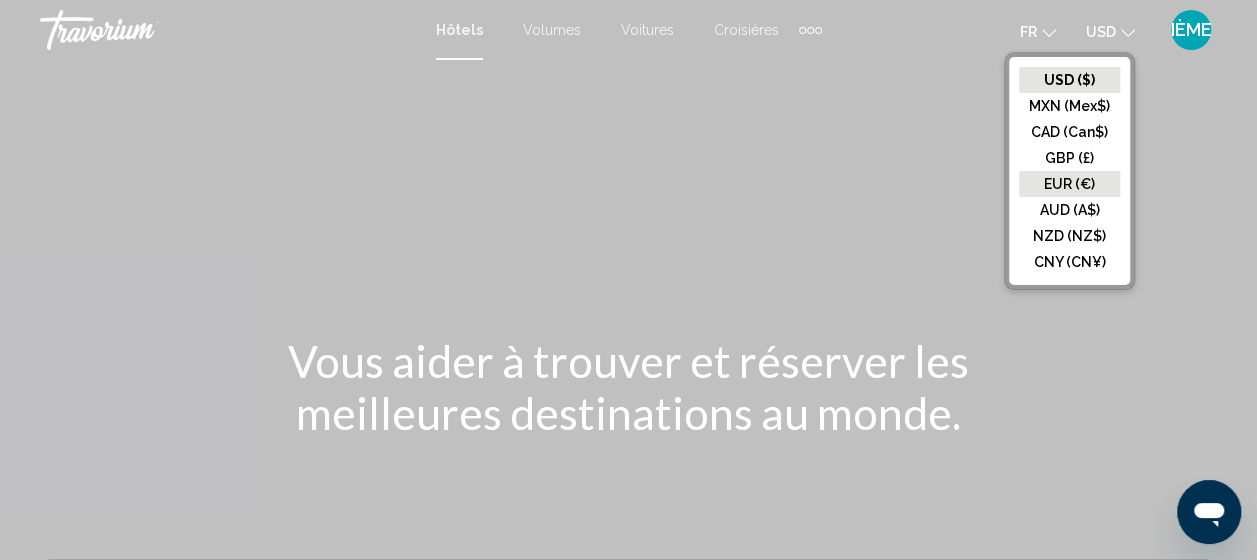 click on "EUR (€)" 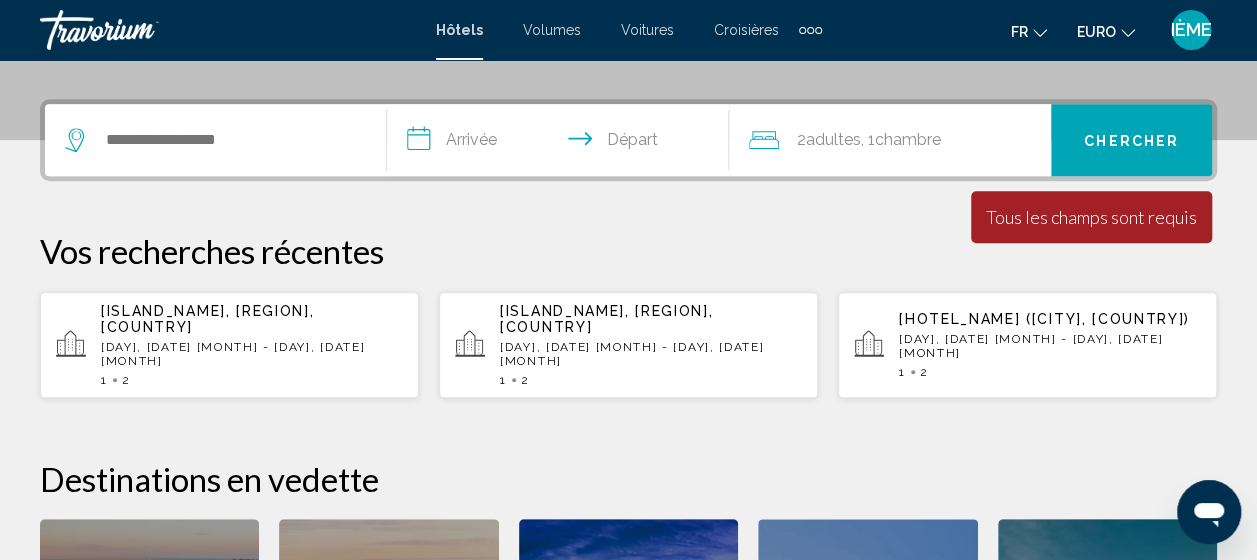 scroll, scrollTop: 446, scrollLeft: 0, axis: vertical 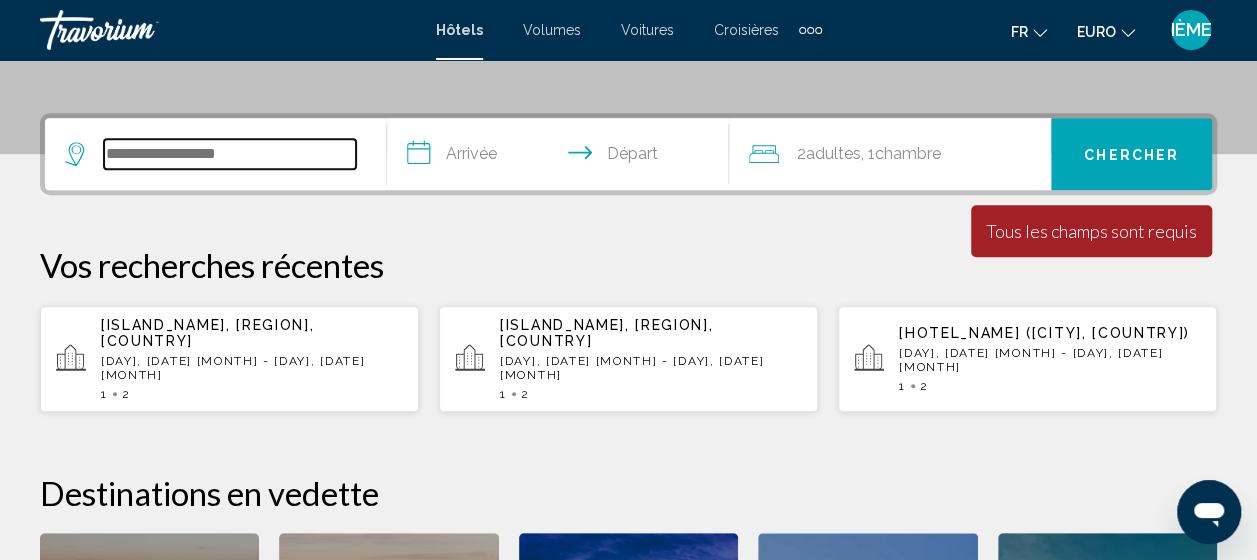 click at bounding box center [230, 154] 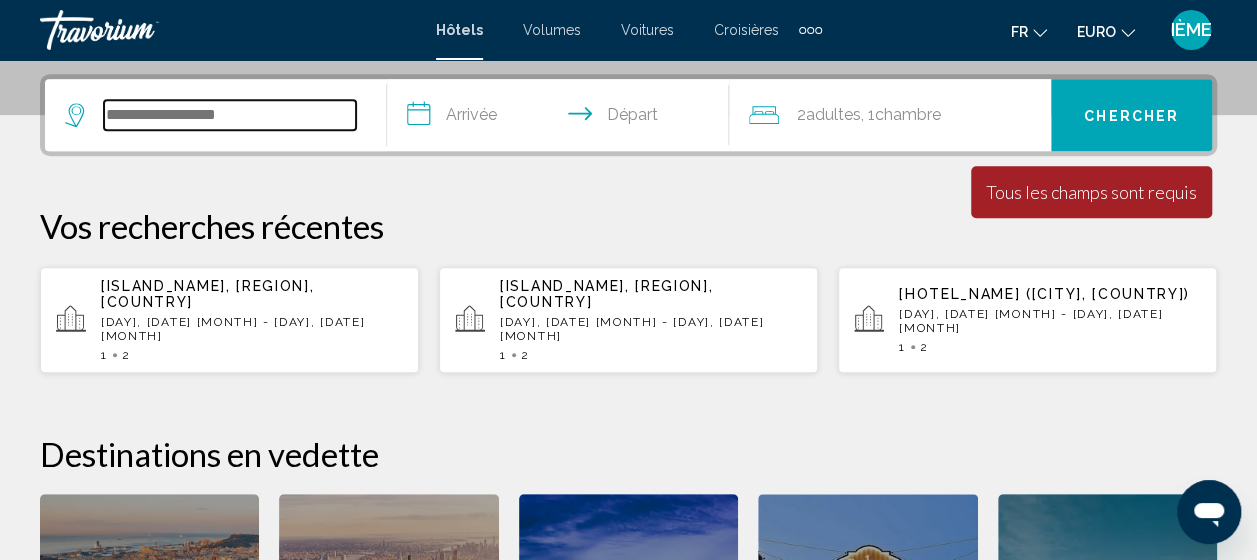 scroll, scrollTop: 494, scrollLeft: 0, axis: vertical 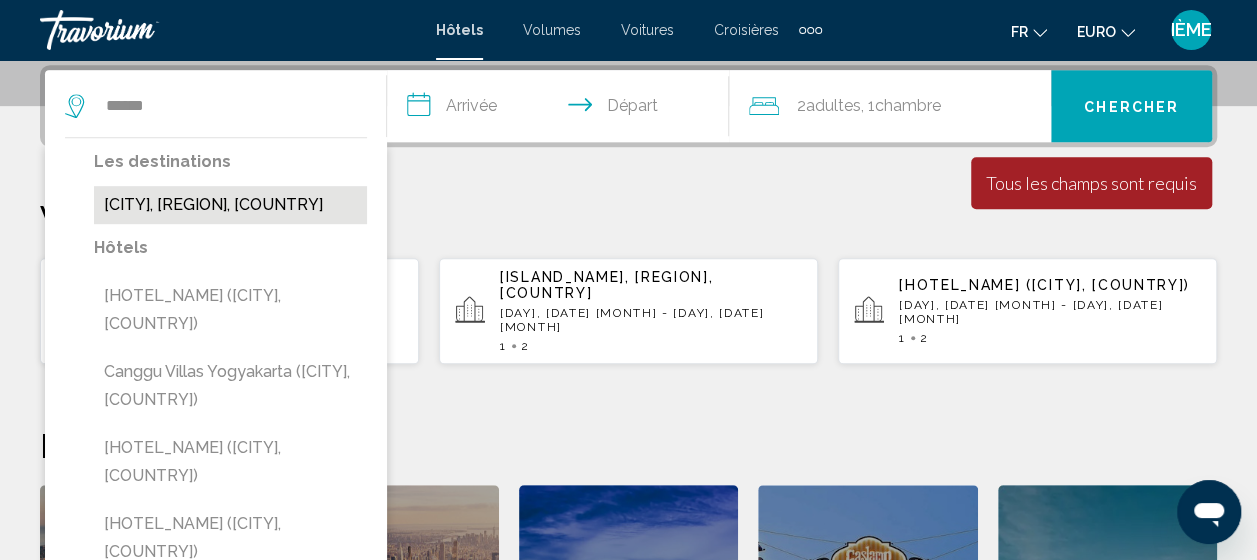 click on "[CITY], [REGION], [COUNTRY]" at bounding box center (230, 205) 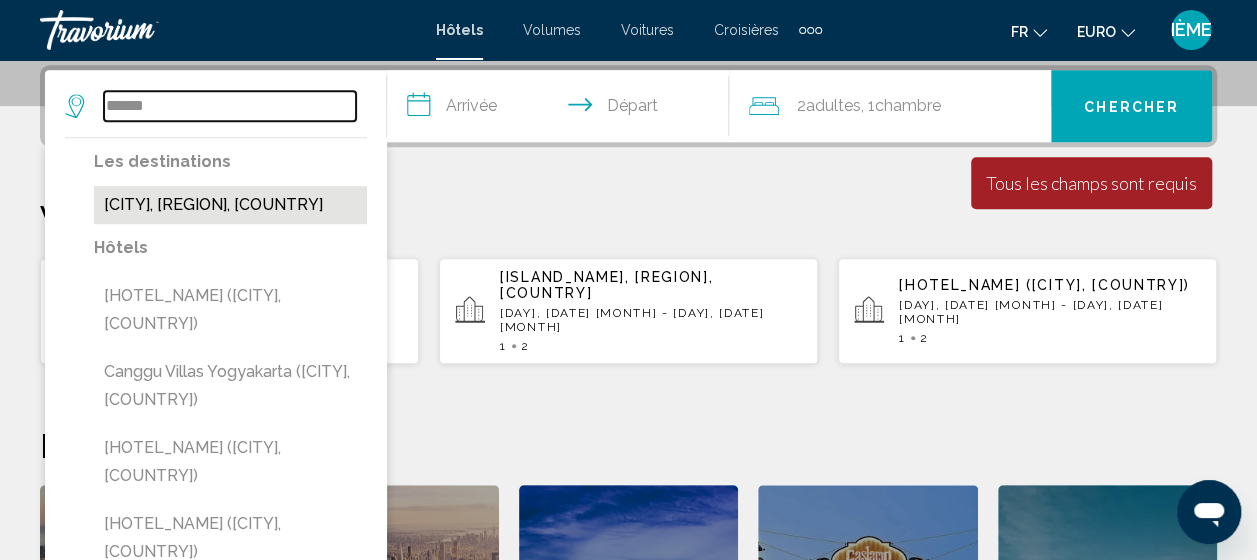 type on "**********" 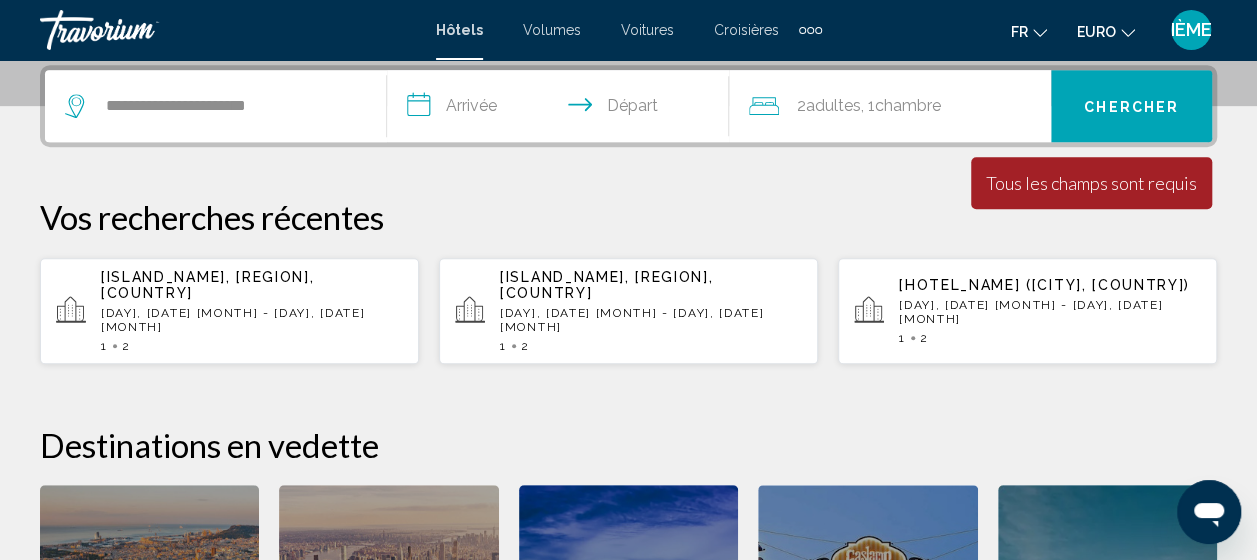 click on "**********" at bounding box center [562, 109] 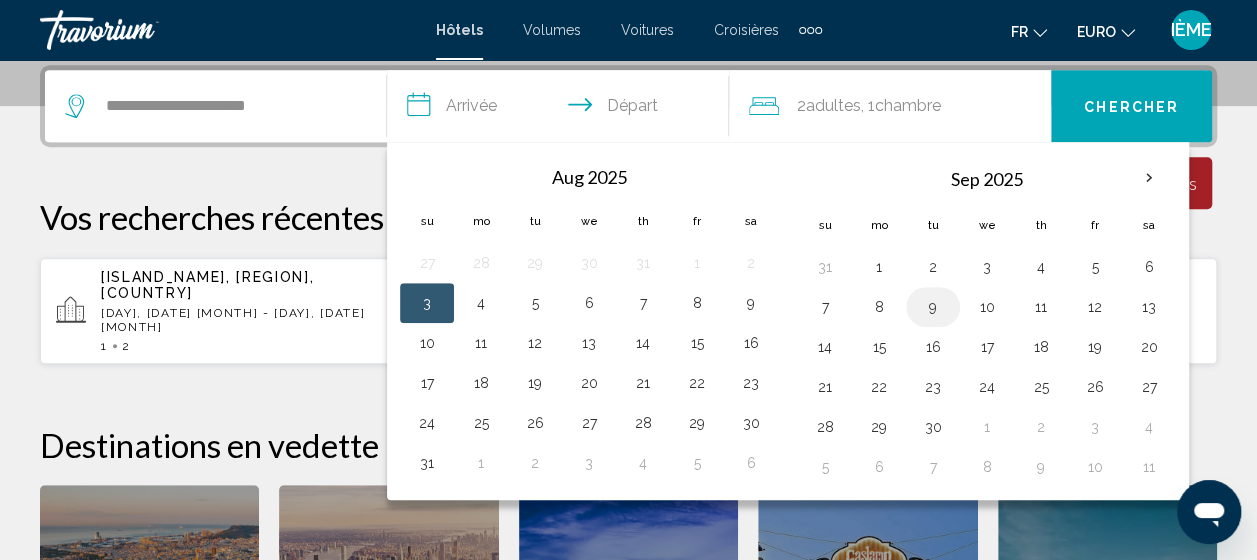 click on "9" at bounding box center [933, 307] 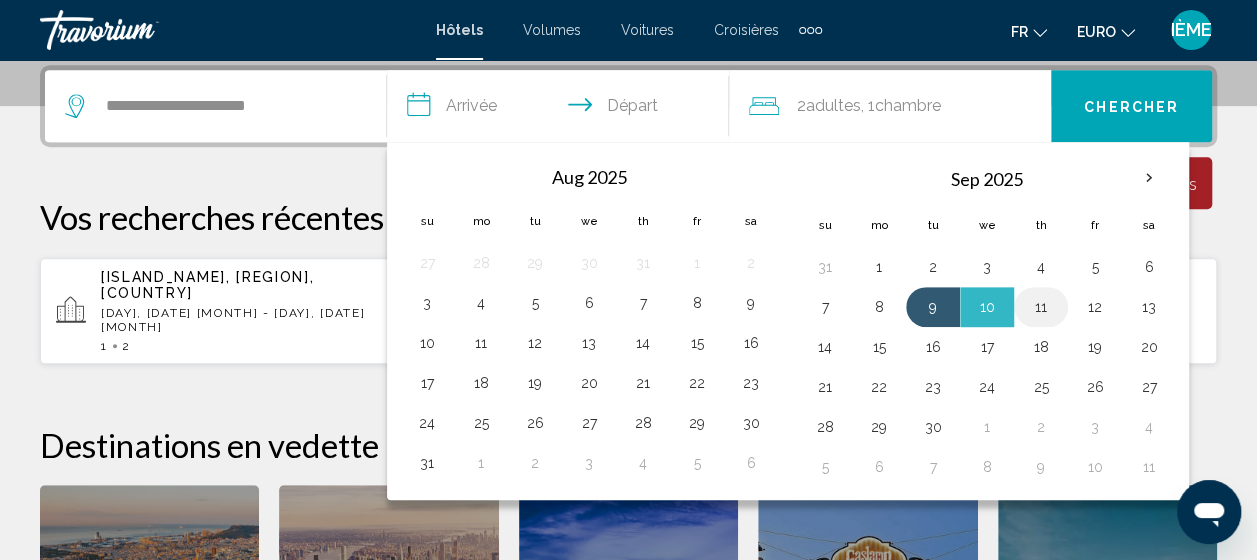 click on "11" at bounding box center (1041, 307) 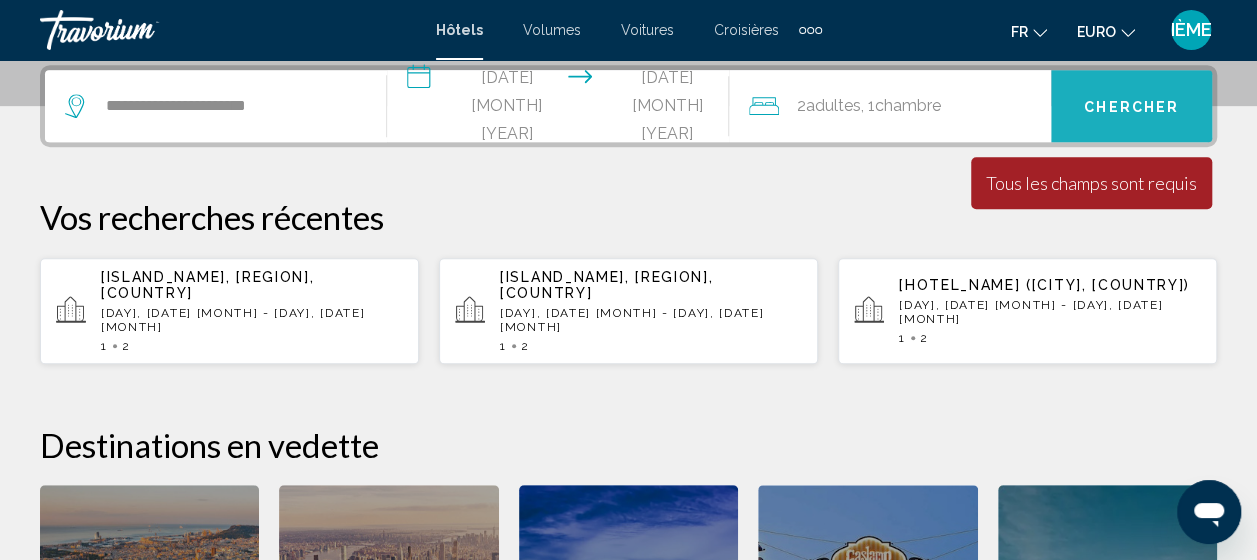 click on "Chercher" at bounding box center (1131, 105) 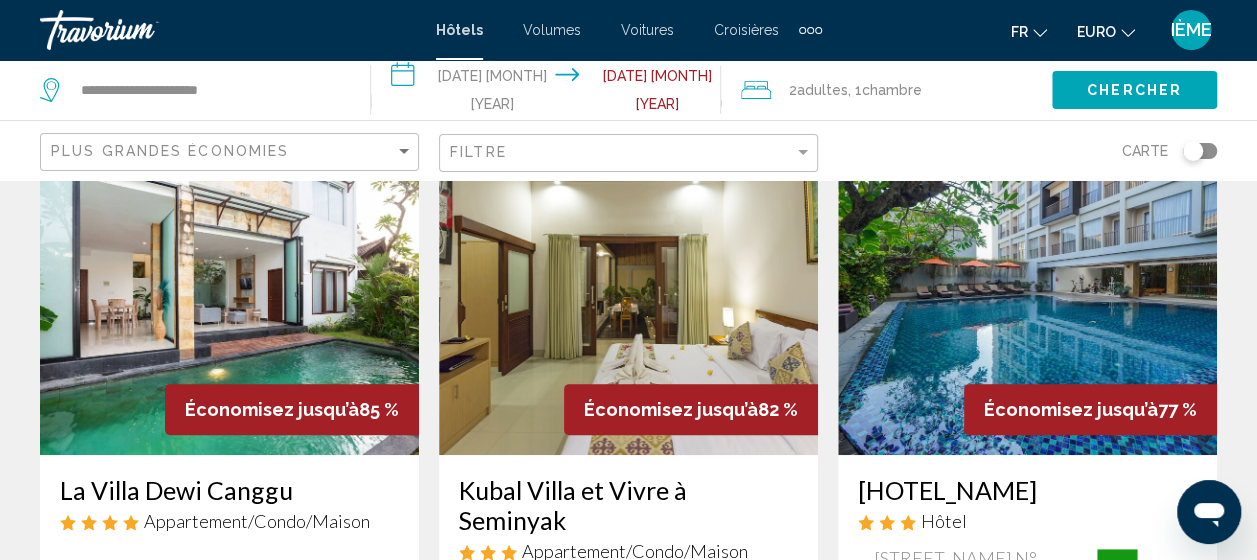 scroll, scrollTop: 117, scrollLeft: 0, axis: vertical 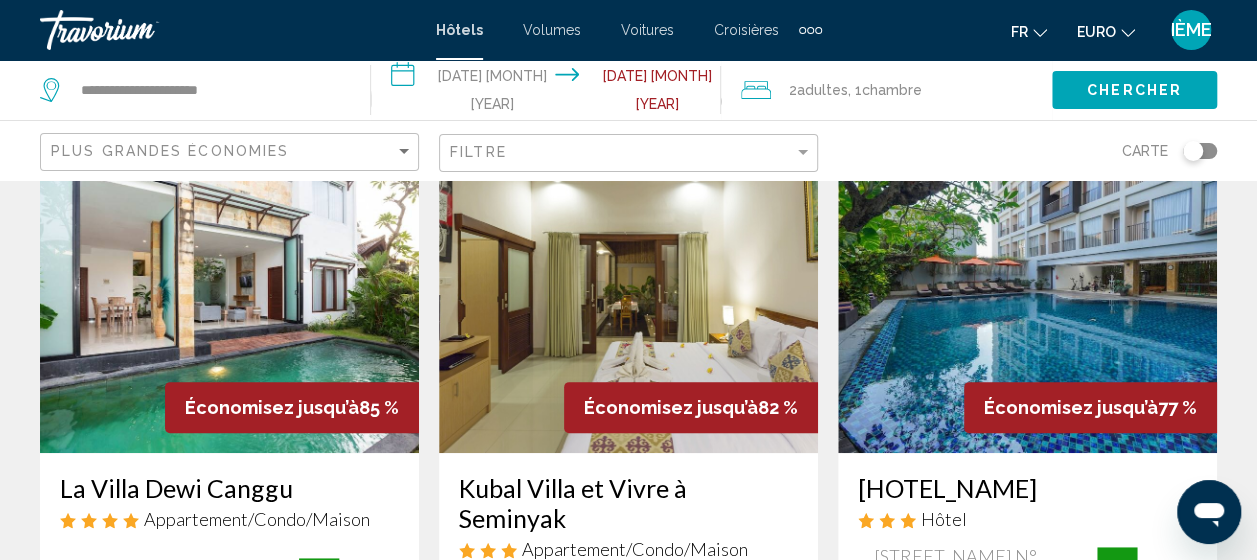click at bounding box center [229, 293] 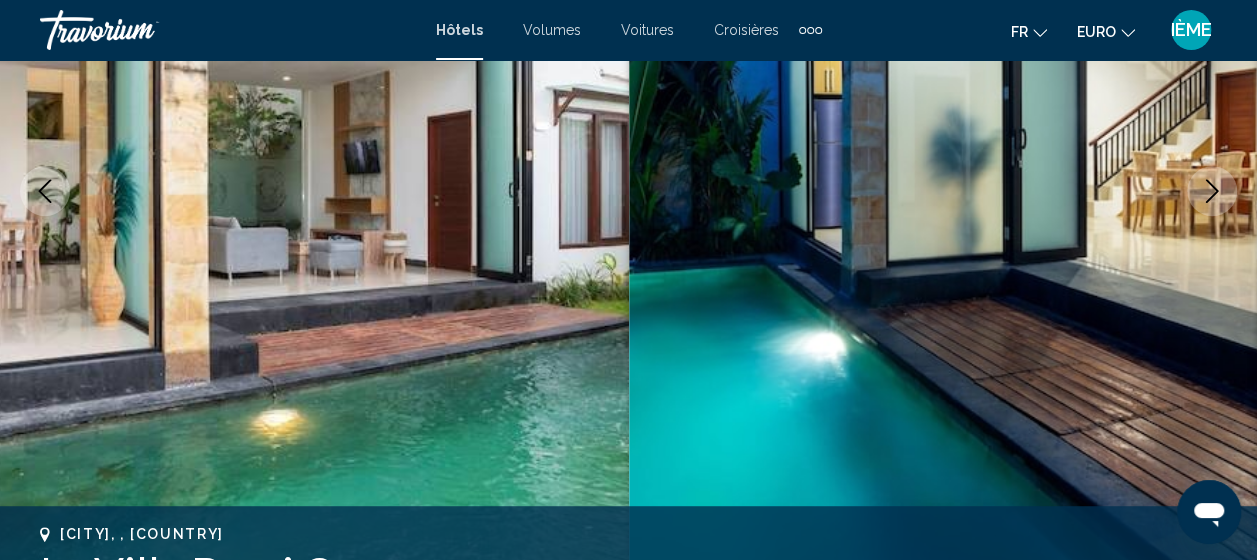 scroll, scrollTop: 337, scrollLeft: 0, axis: vertical 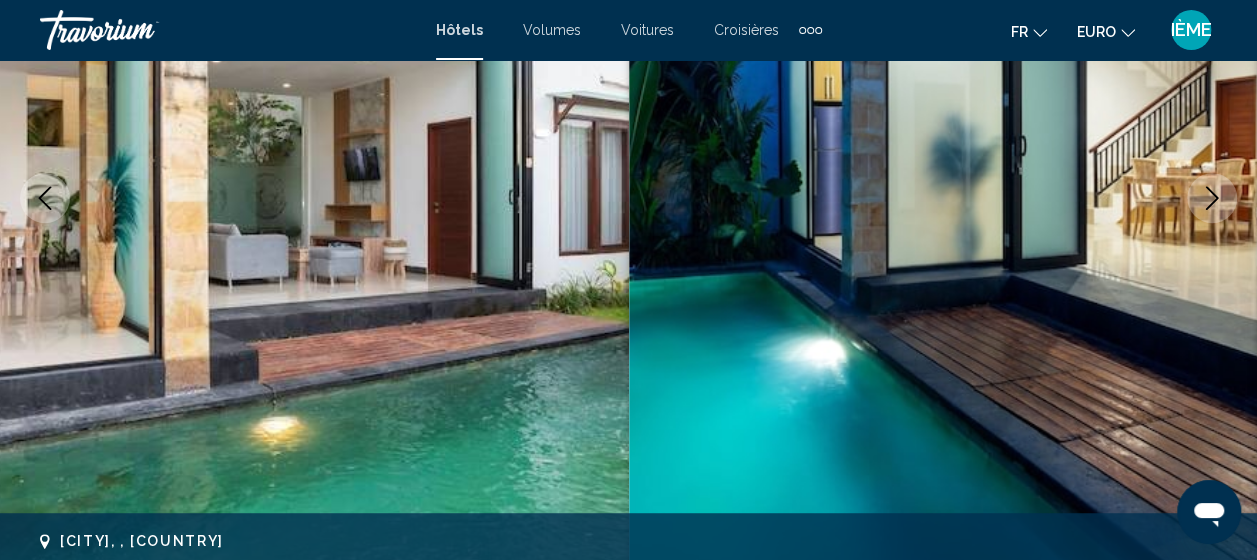 click 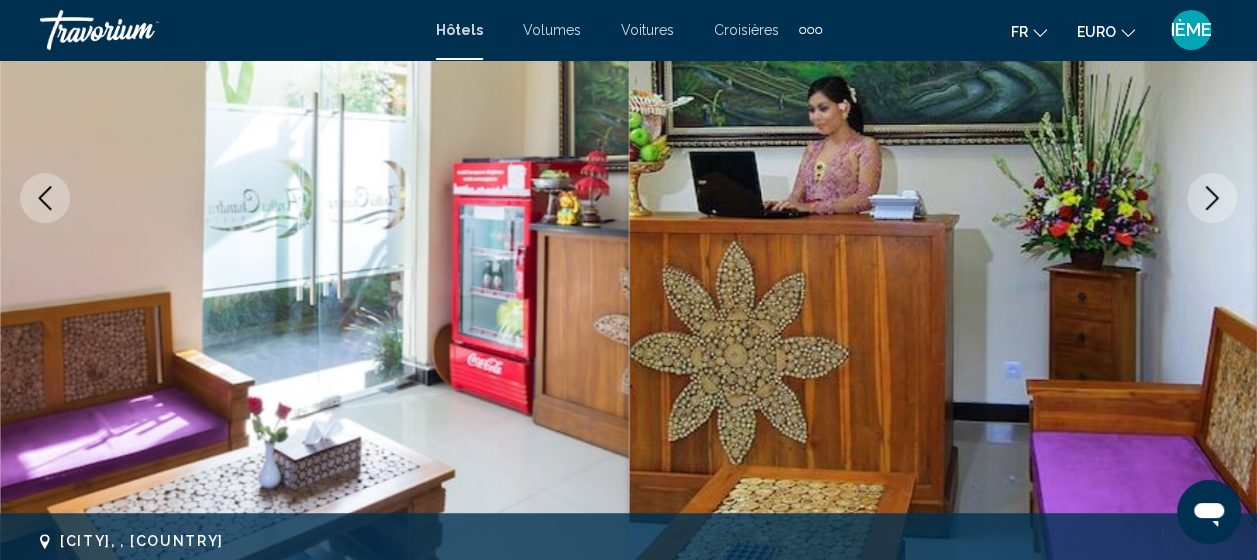 click 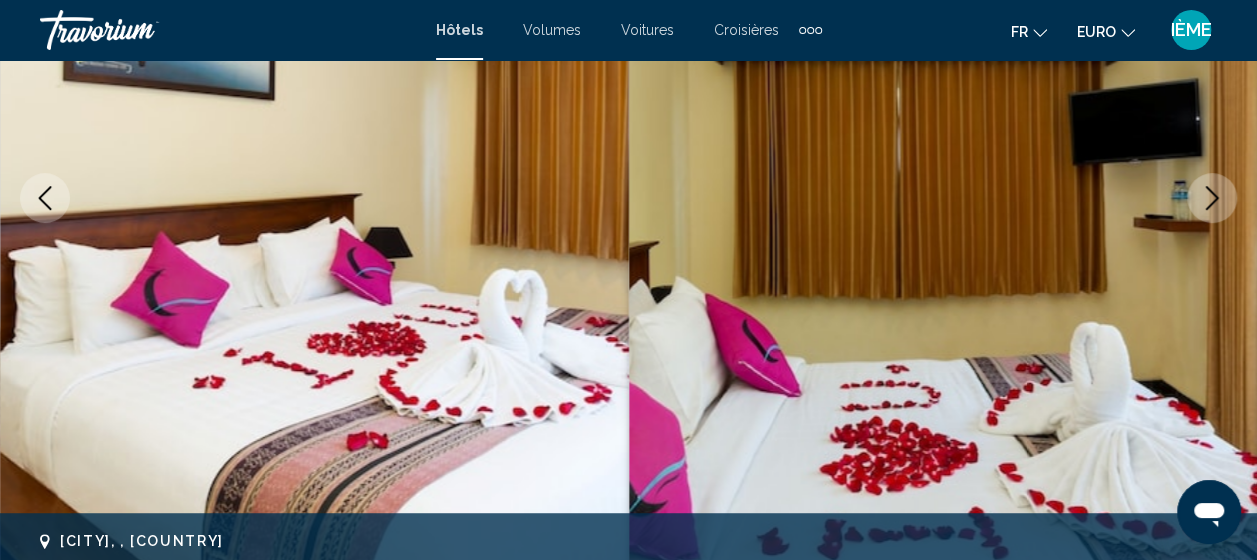 click 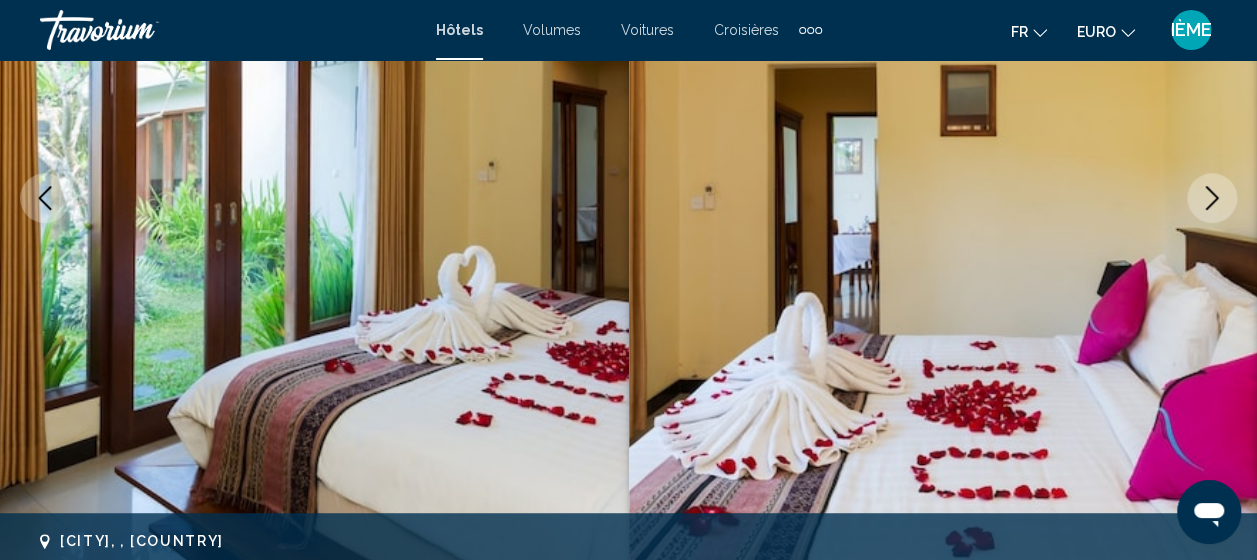 click 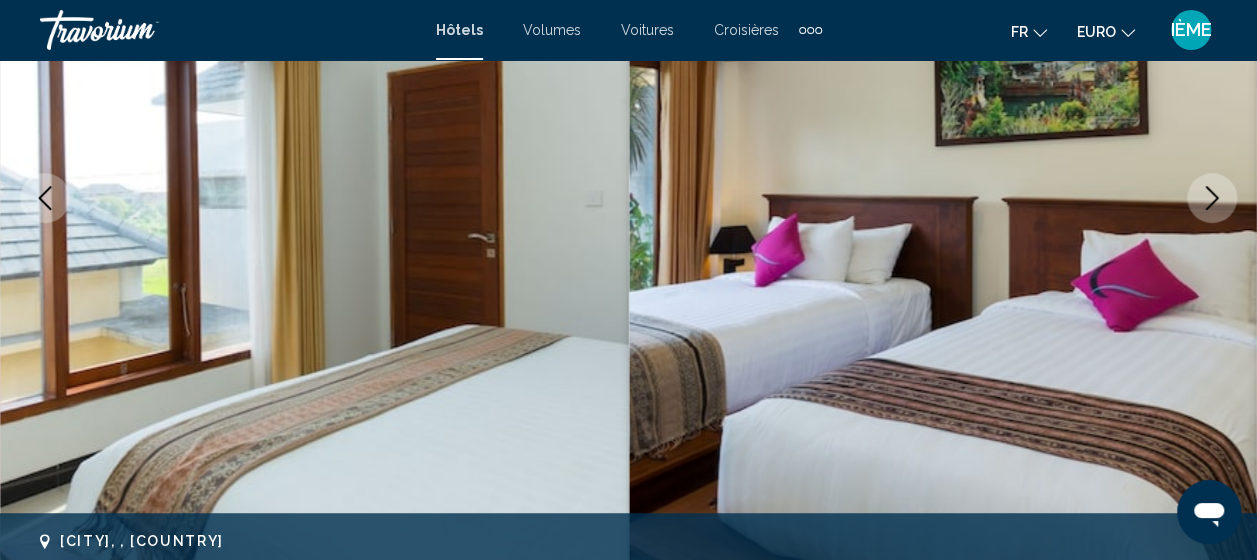 click 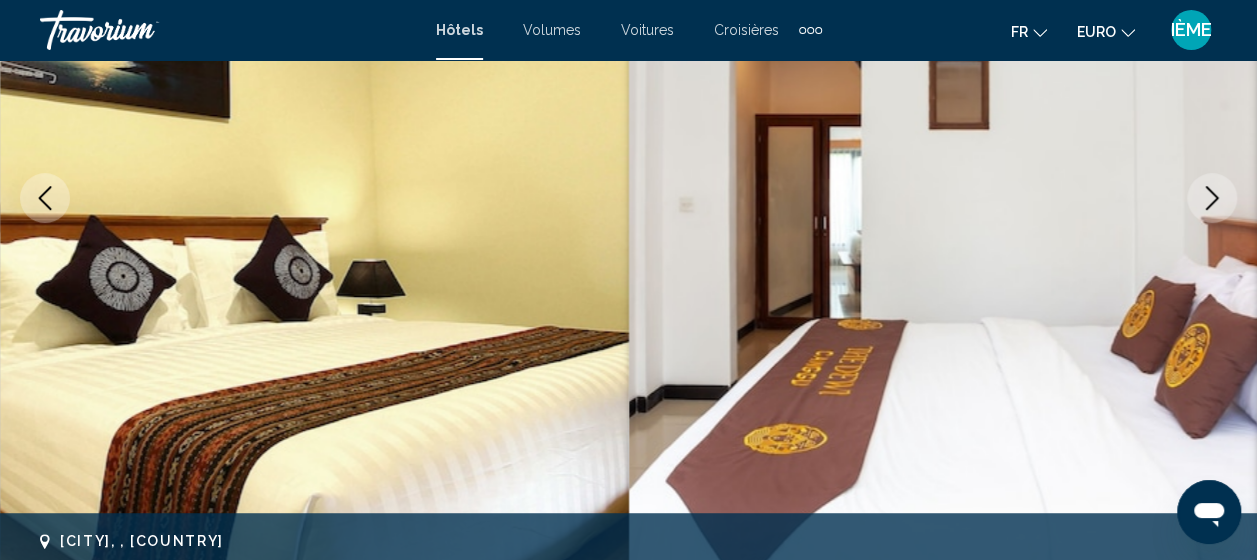 click 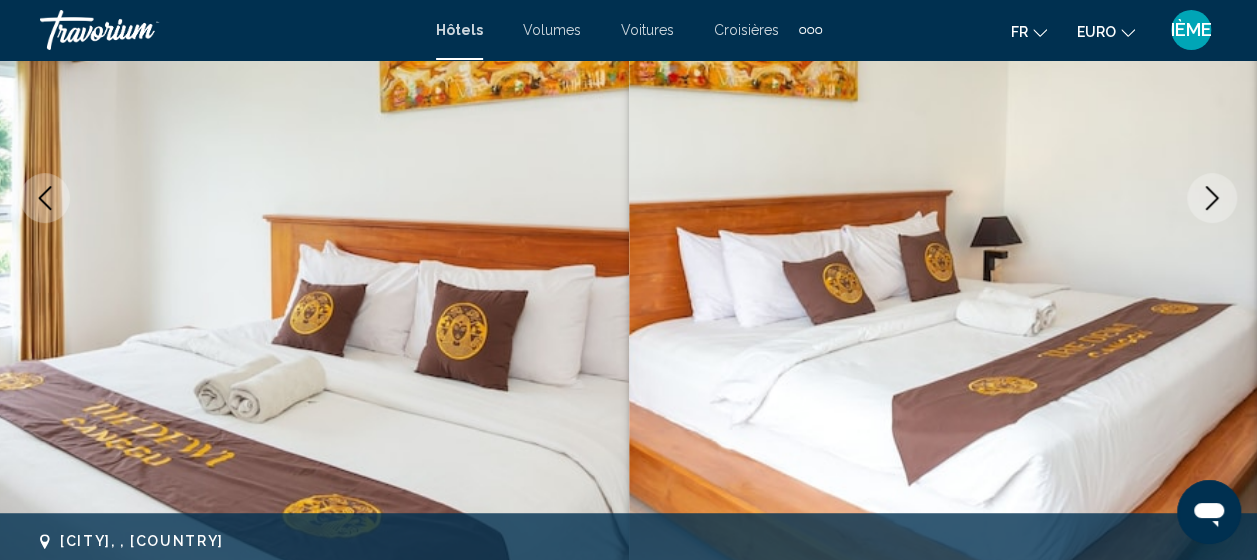 click 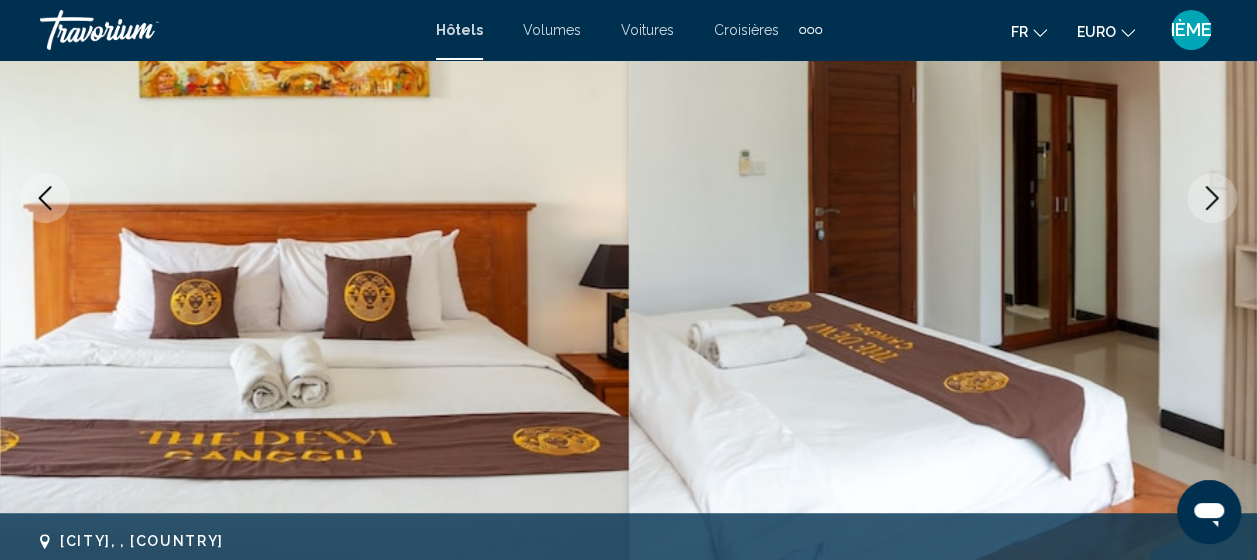 click 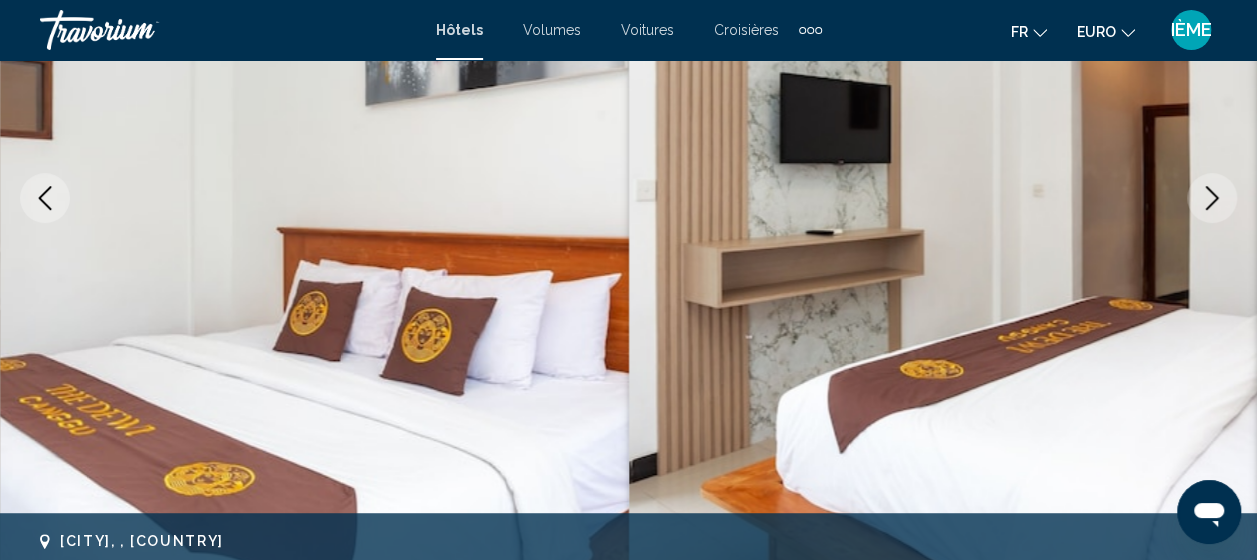 click 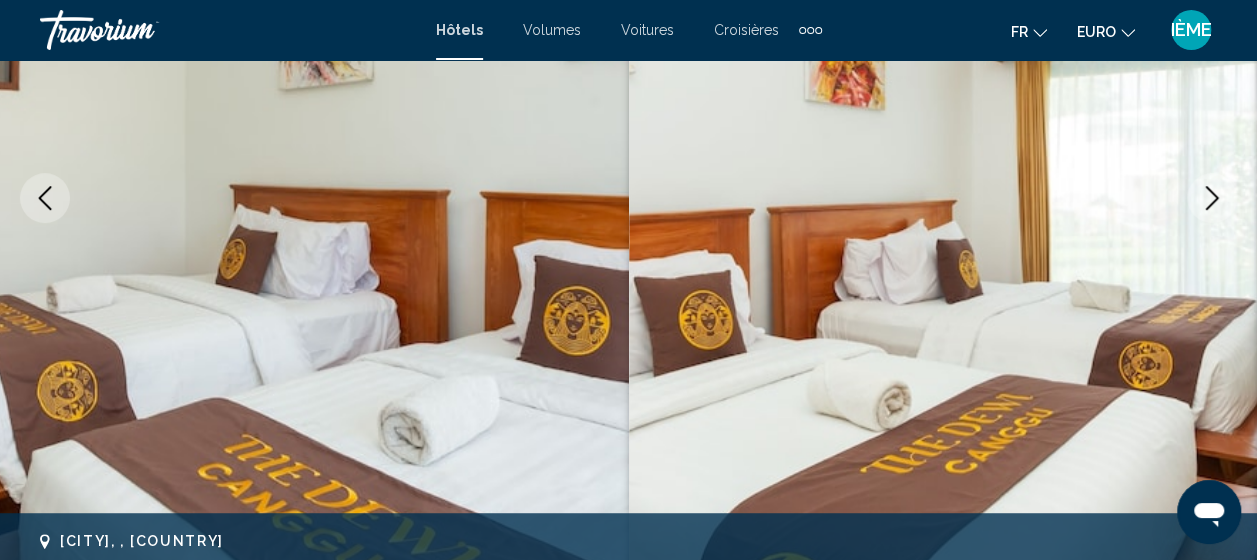 click 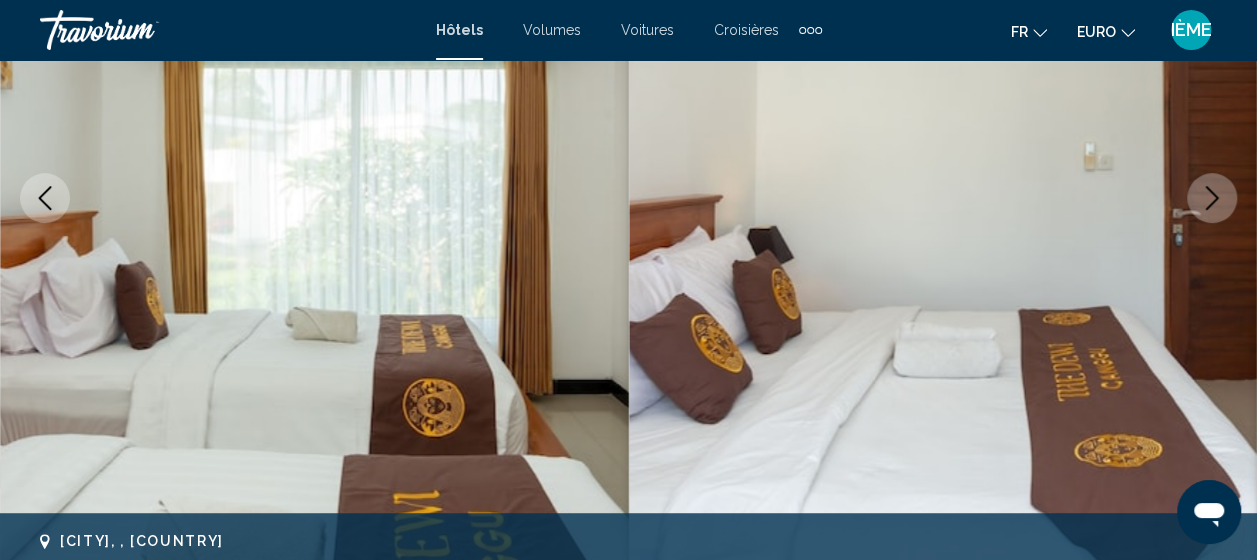 click 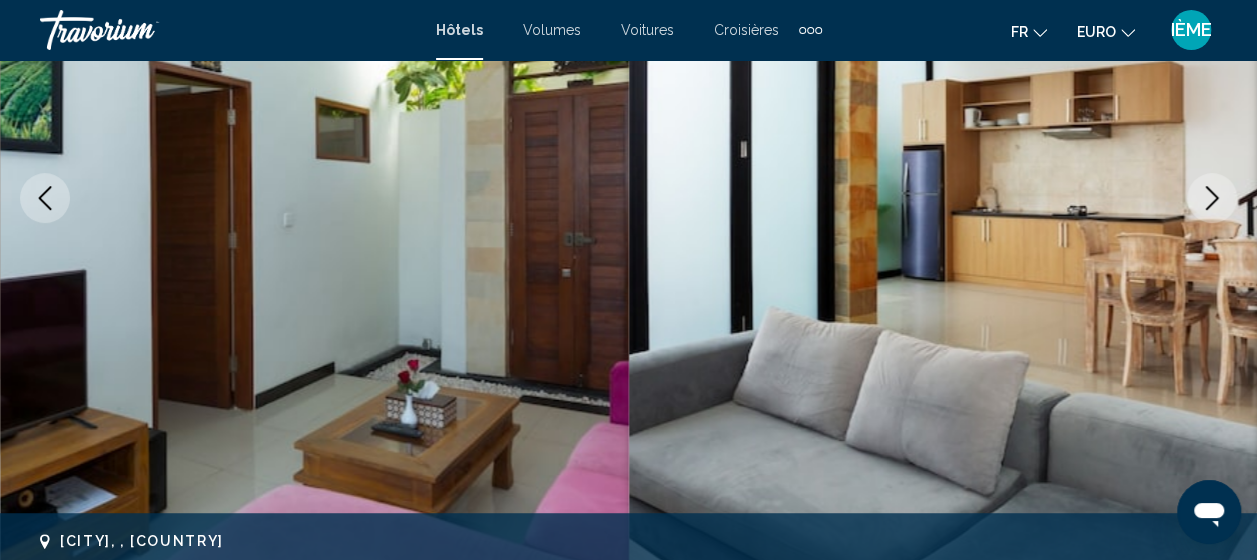 click 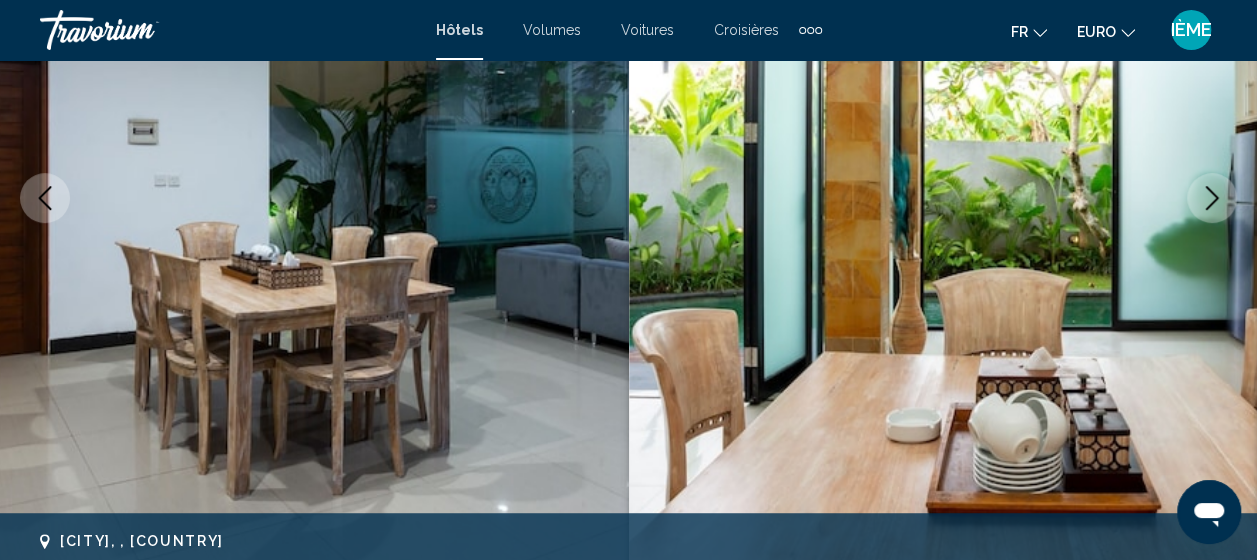 click 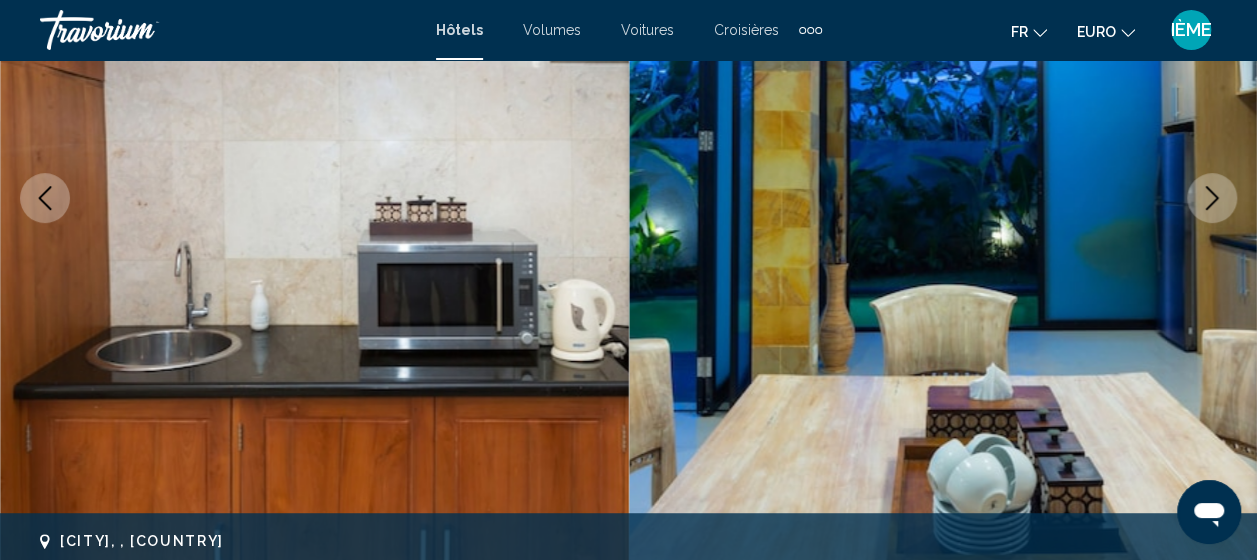 click 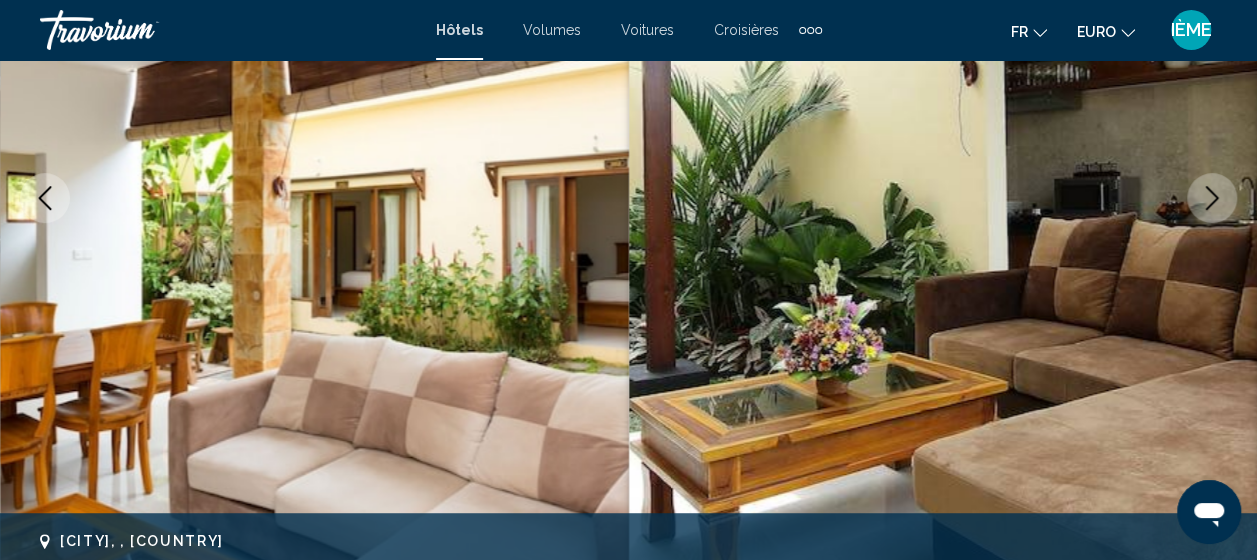 click 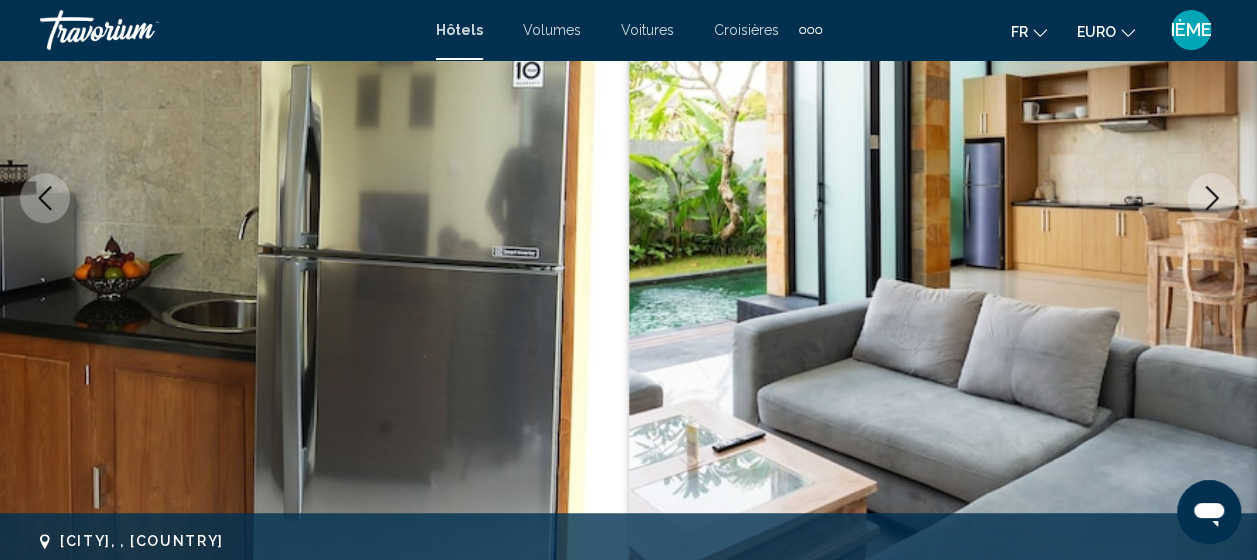 click 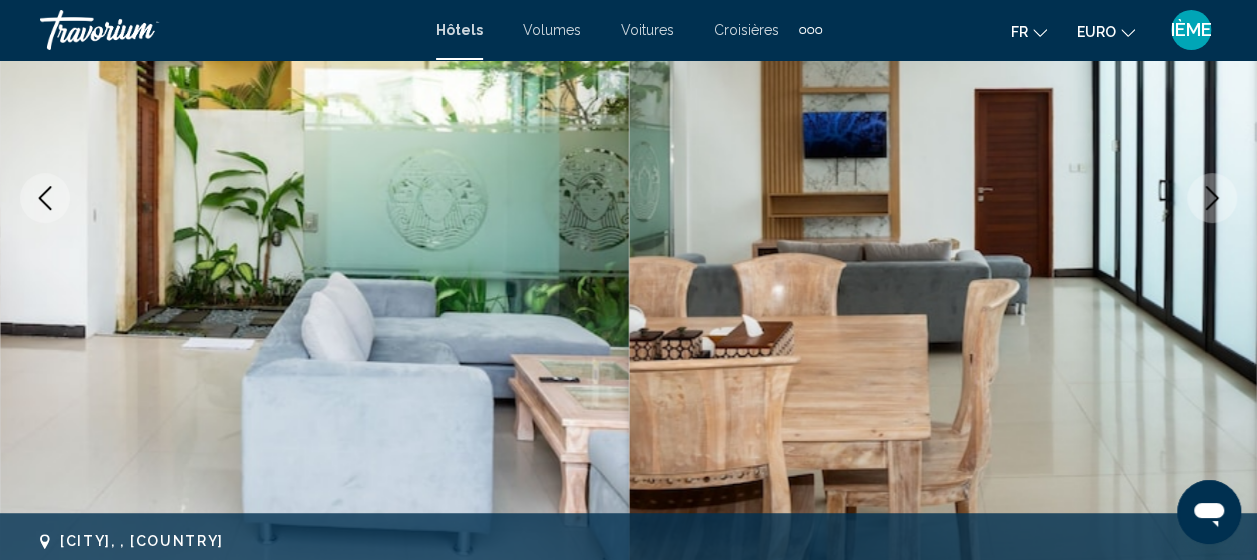 click 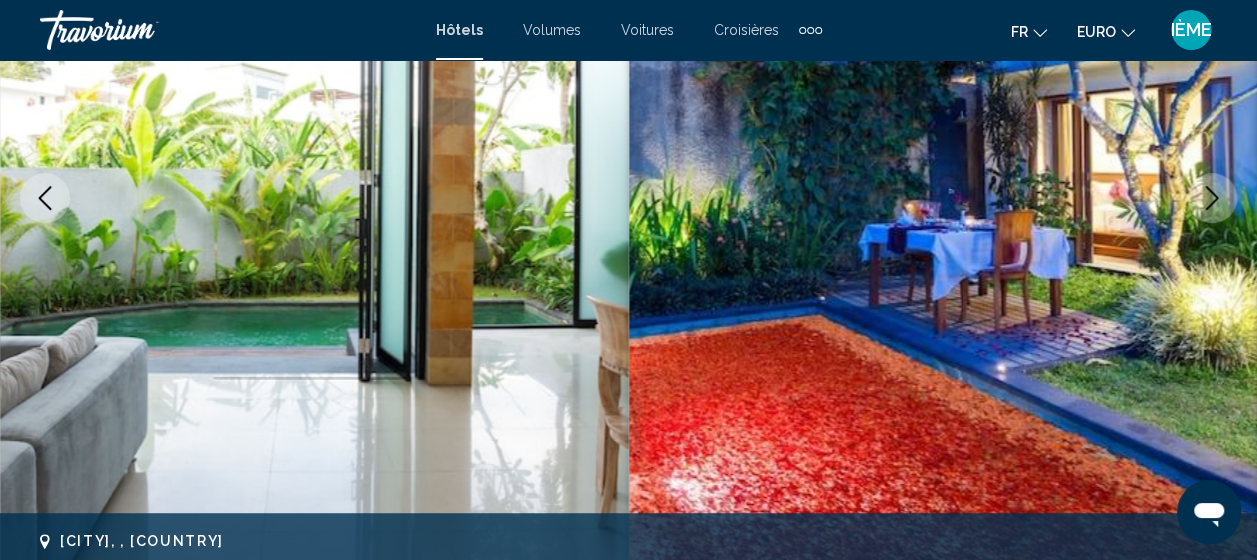 click 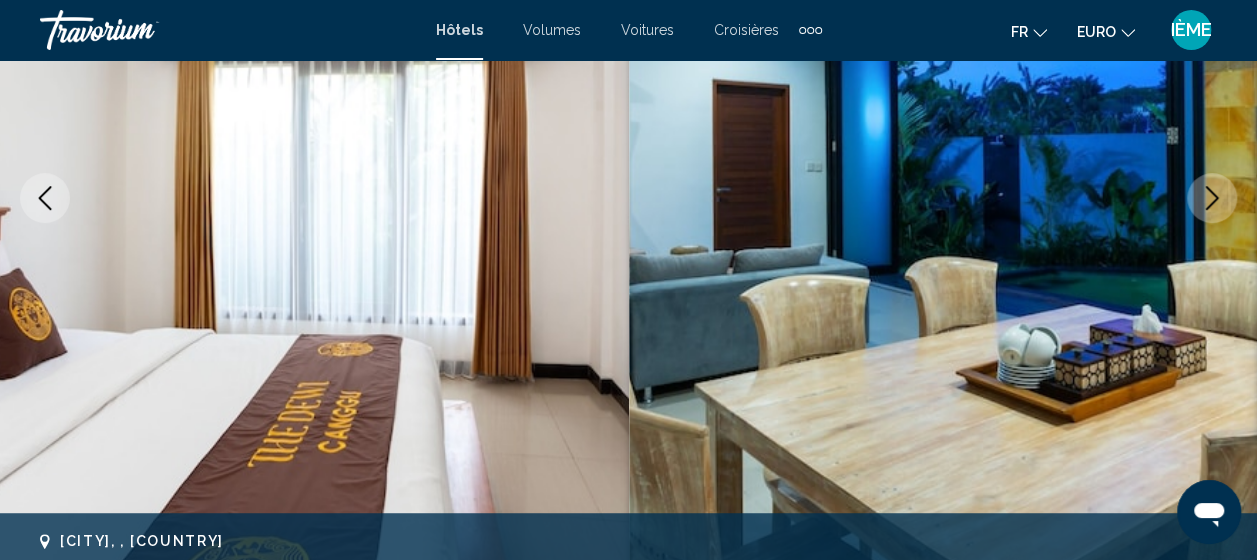click 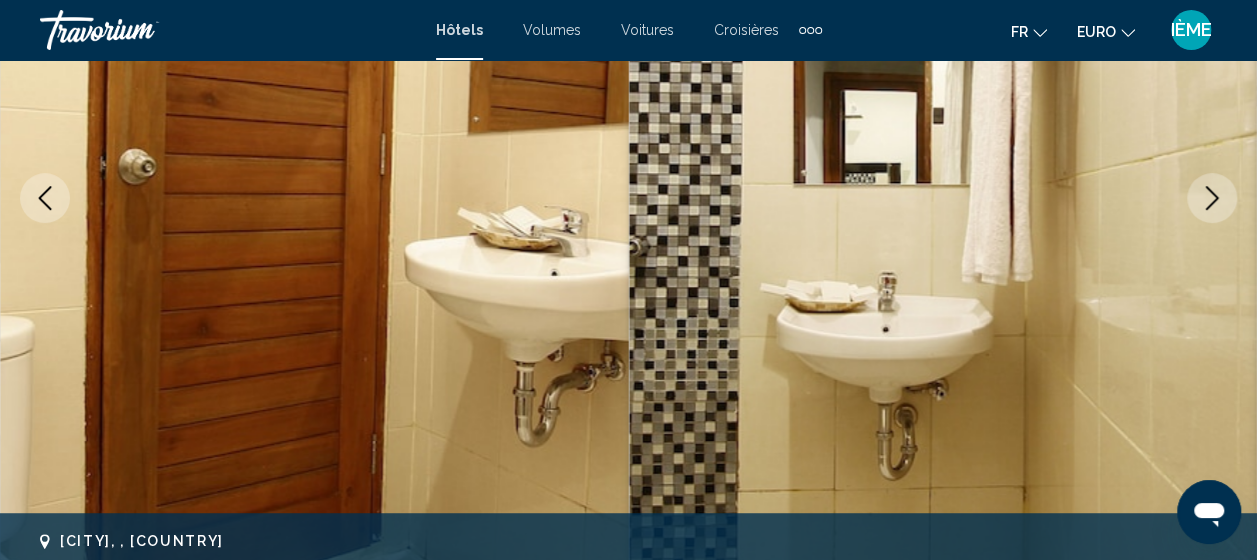click 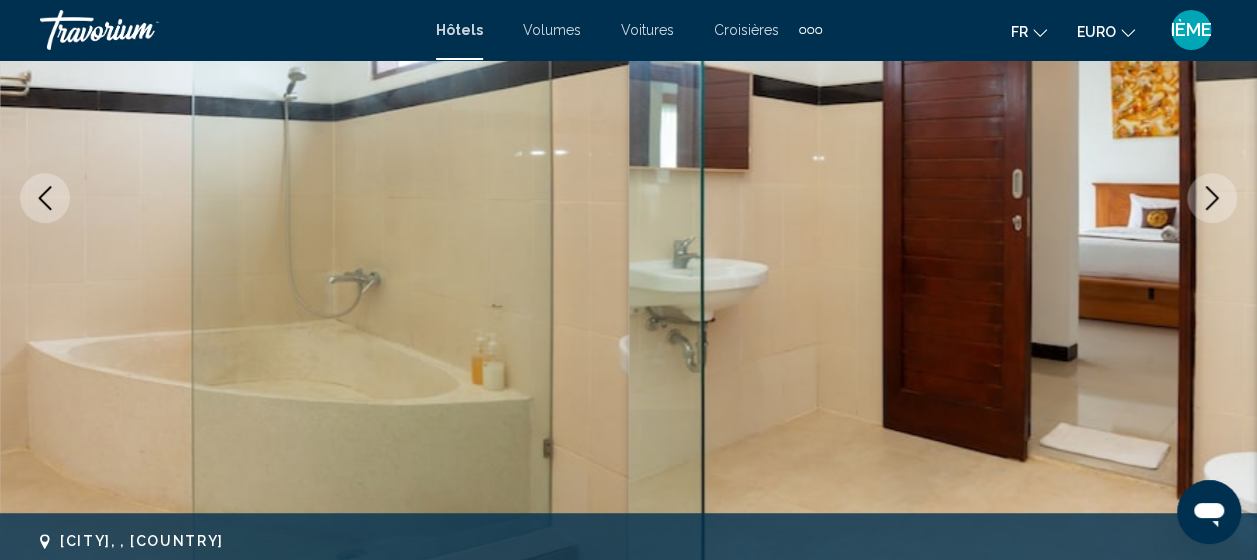 click 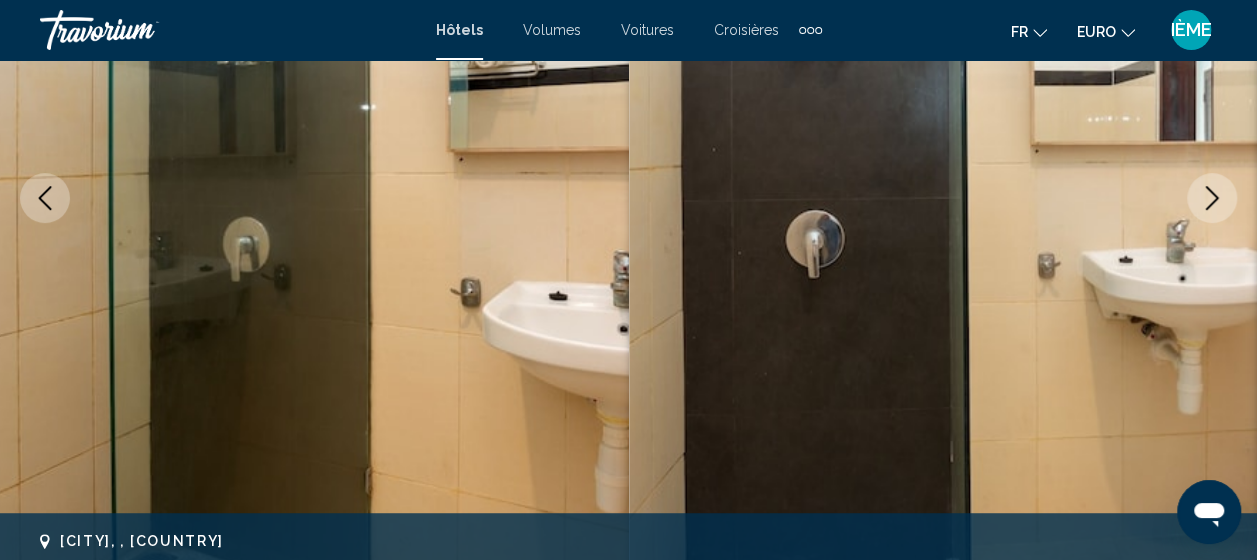 click 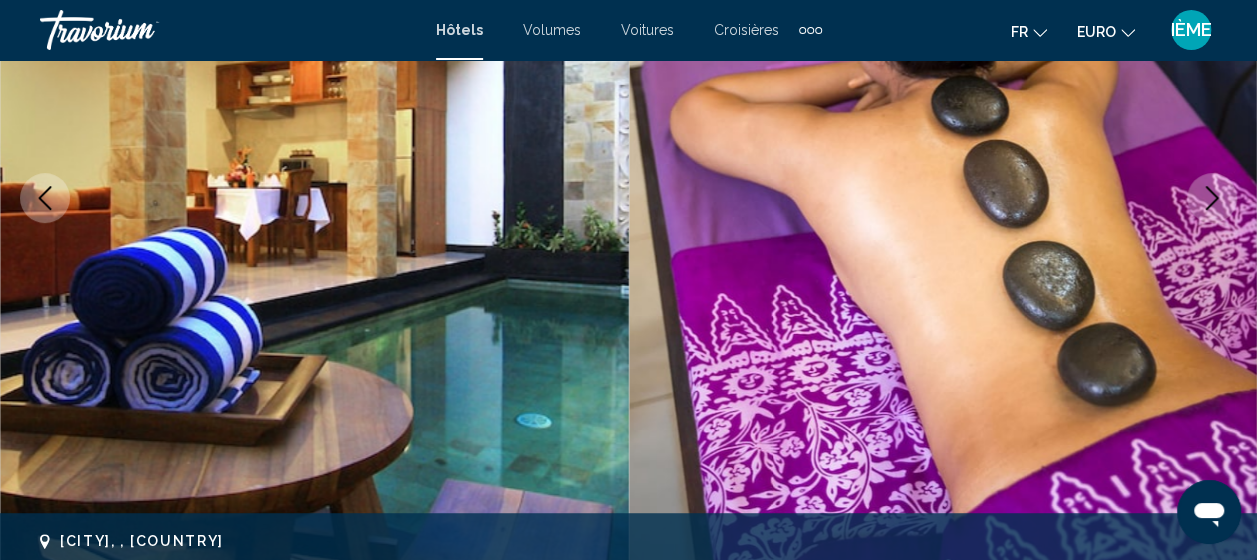 click 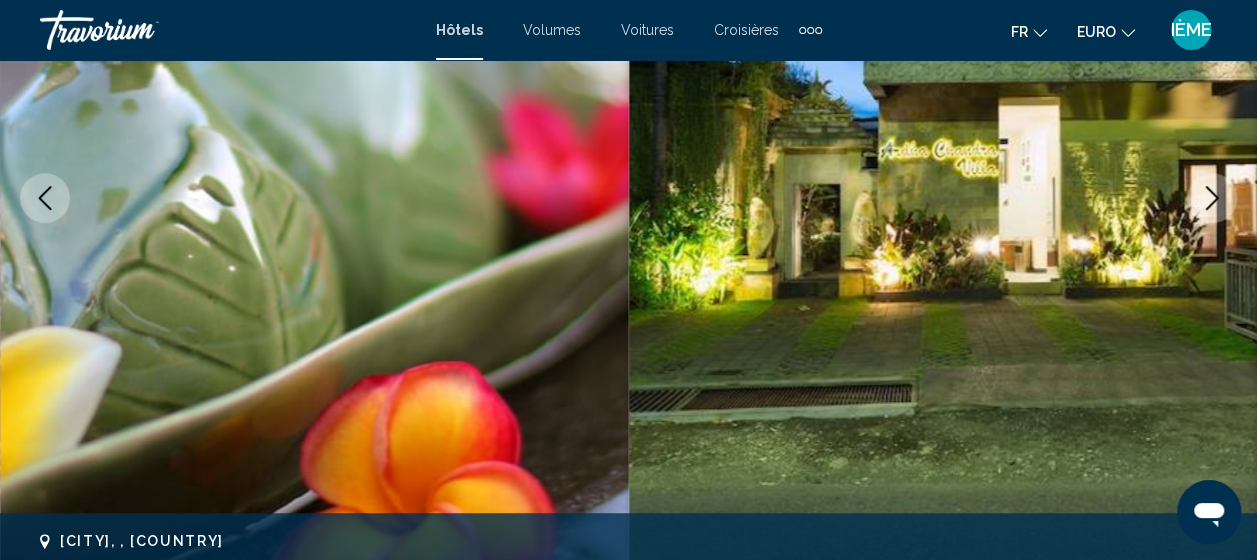 click 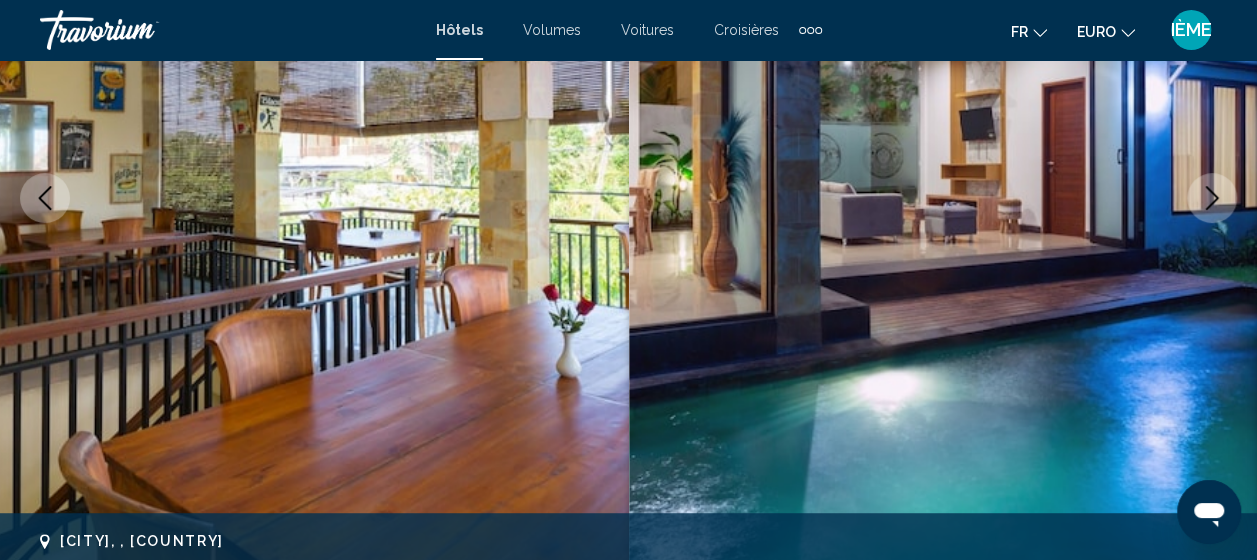 click 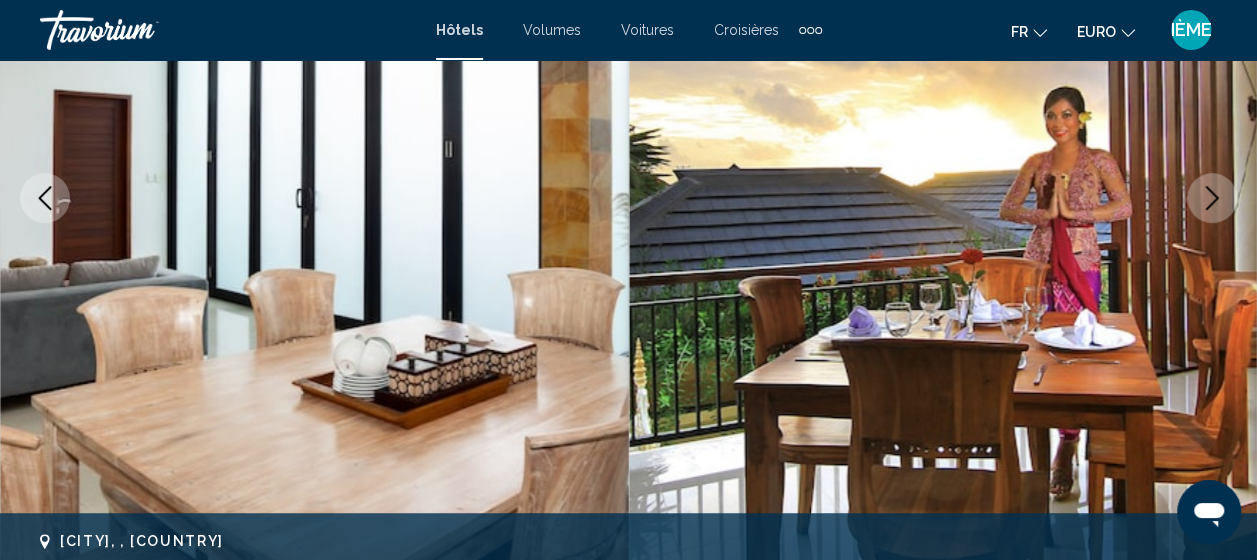 click 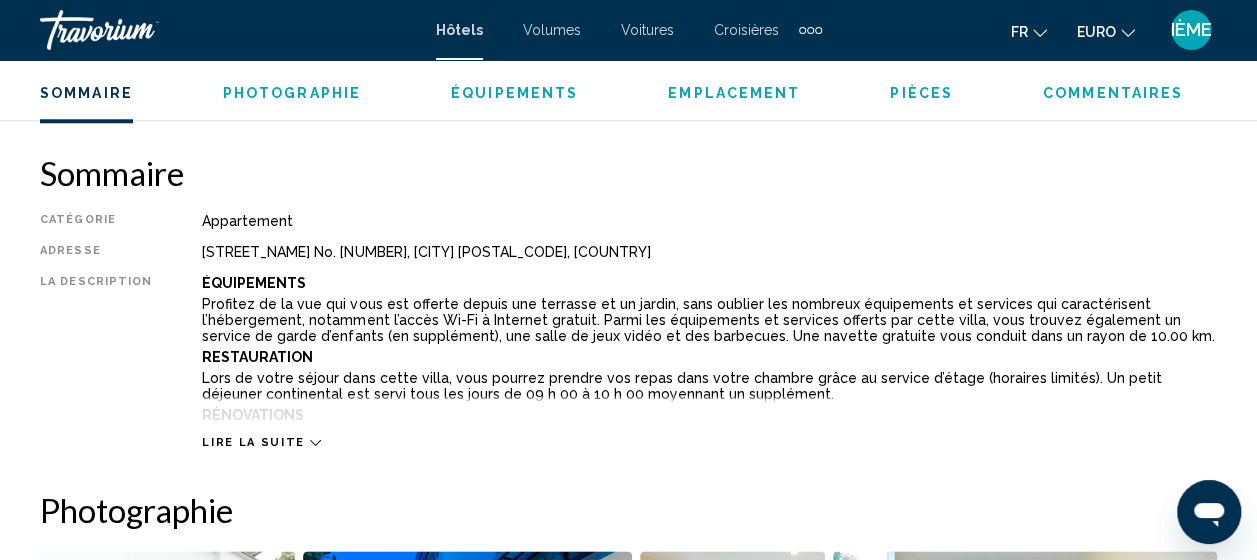 scroll, scrollTop: 960, scrollLeft: 0, axis: vertical 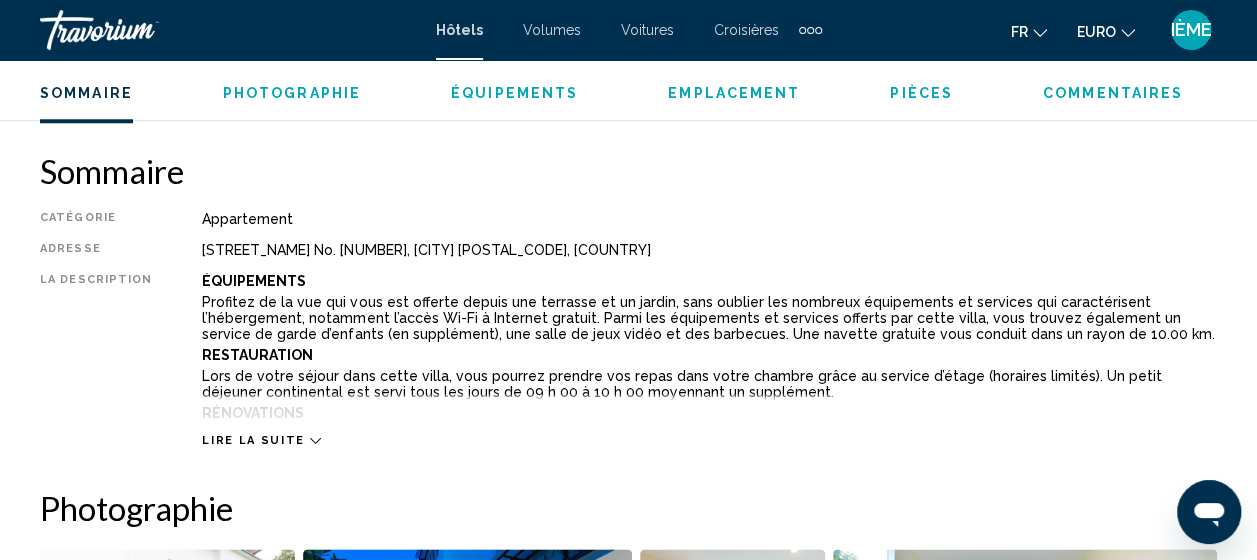click on "Lire la suite" at bounding box center (253, 440) 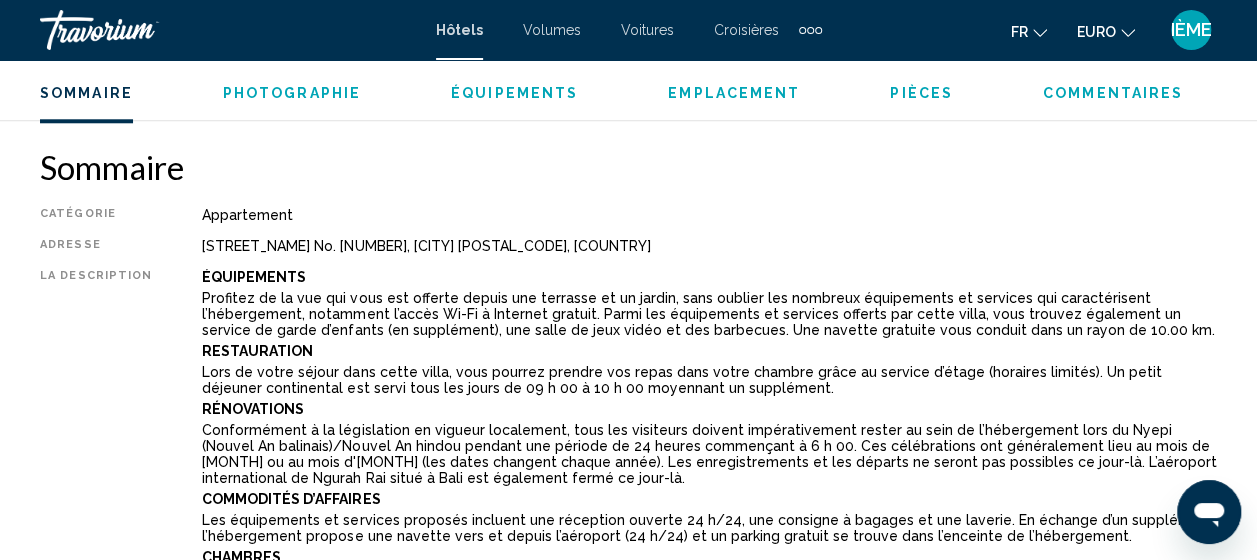scroll, scrollTop: 937, scrollLeft: 0, axis: vertical 